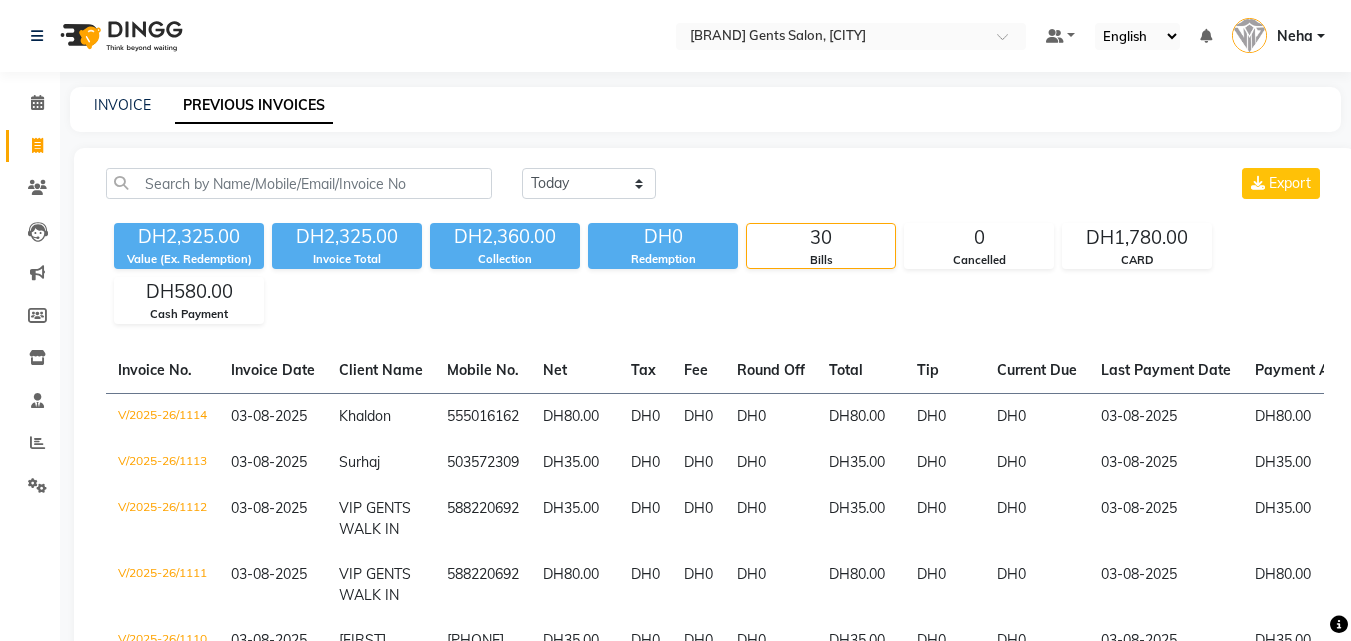 click on "Calendar  Invoice  Clients  Leads   Marketing  Members  Inventory  Staff  Reports  Settings Completed InProgress Upcoming Dropped Tentative Check-In Confirm Bookings Generate Report Segments Page Builder" 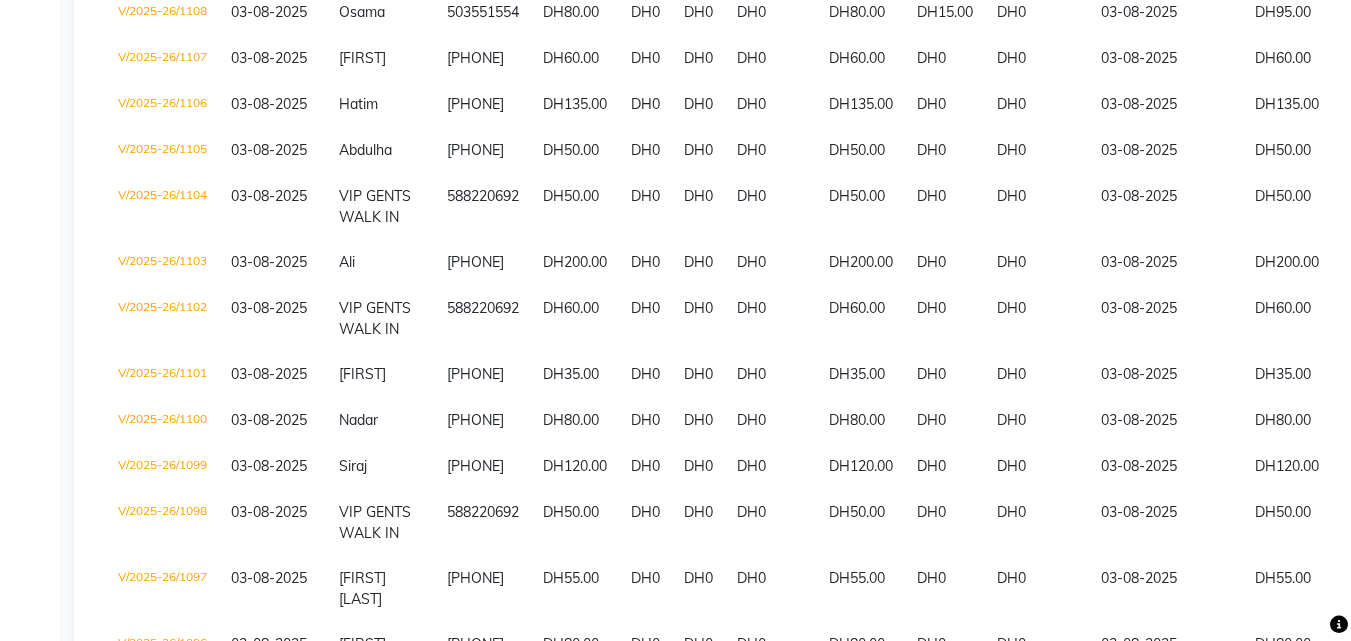 scroll, scrollTop: 0, scrollLeft: 0, axis: both 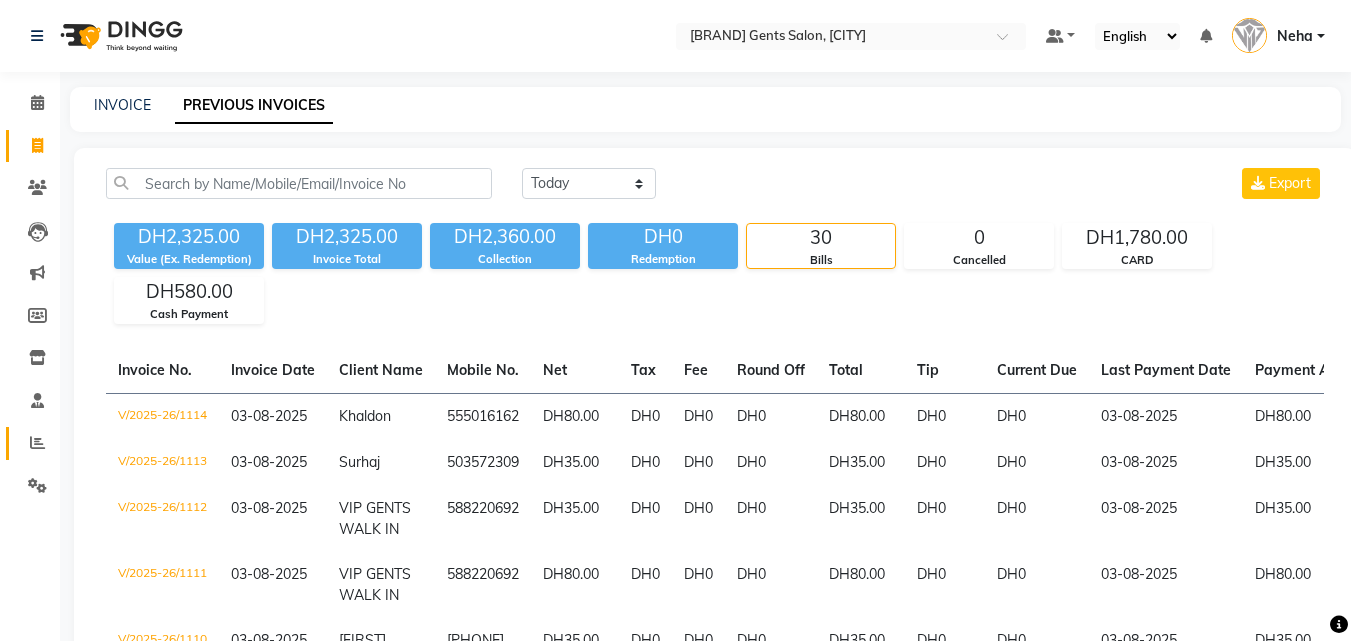 click 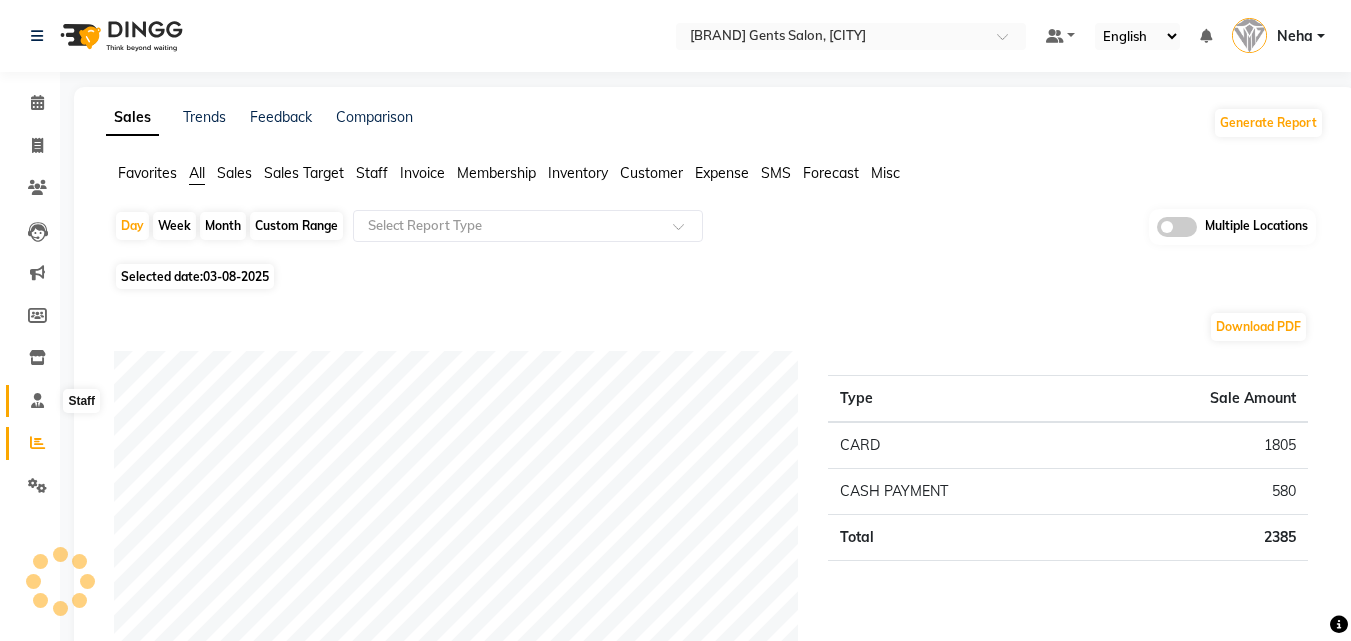 click 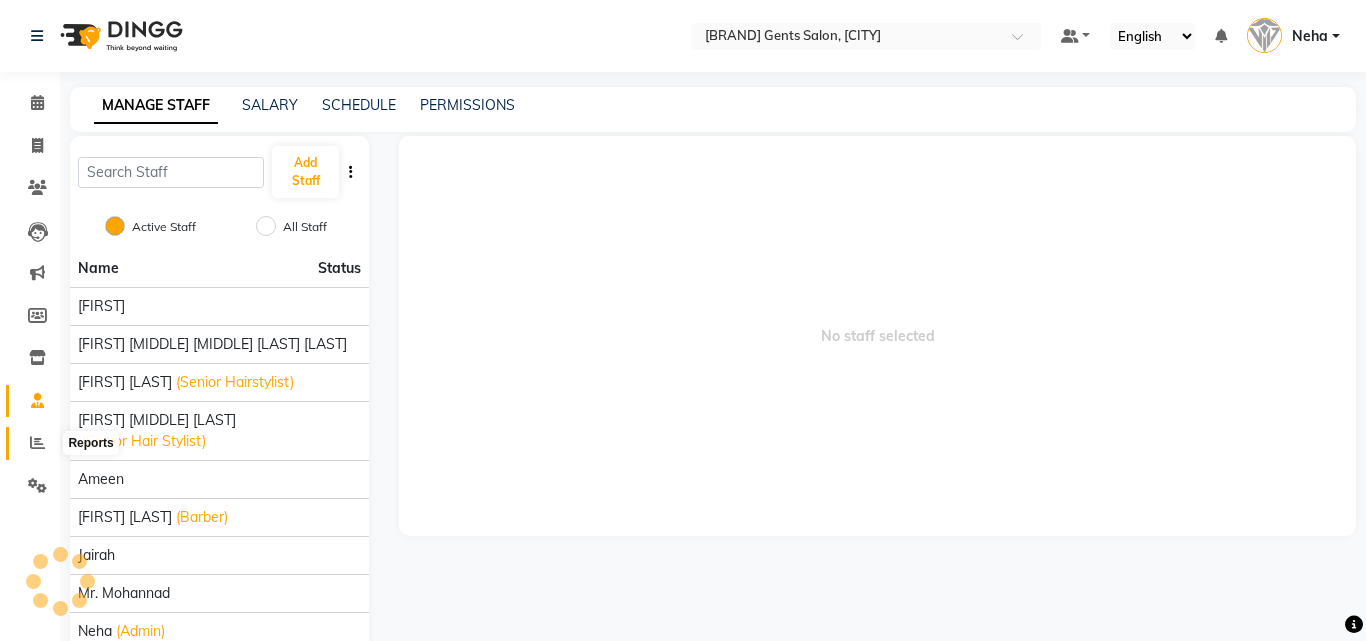 click 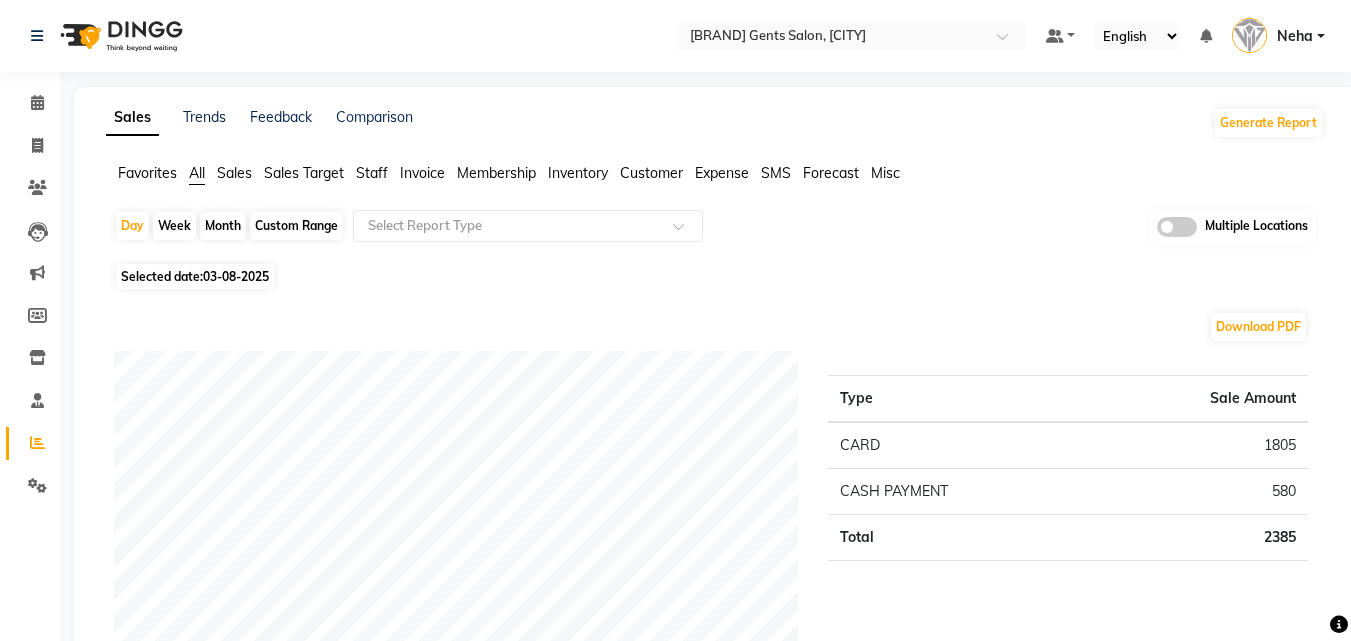 click on "Selected date:  03-08-2025" 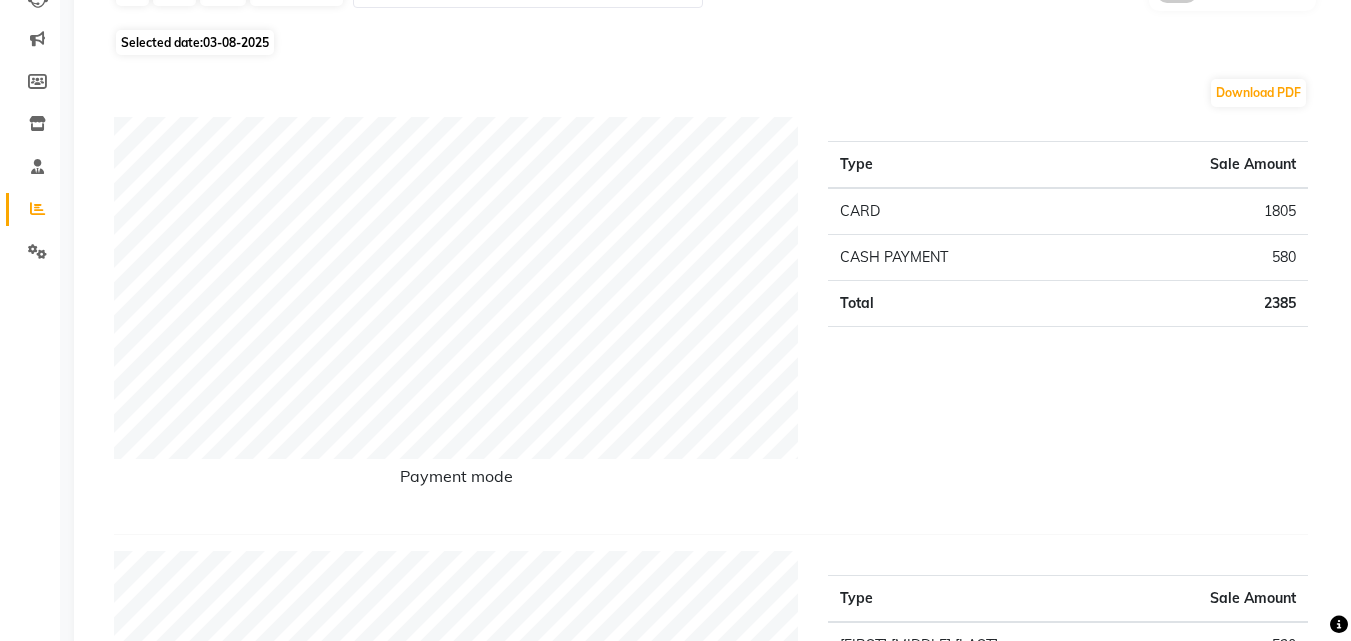 scroll, scrollTop: 0, scrollLeft: 0, axis: both 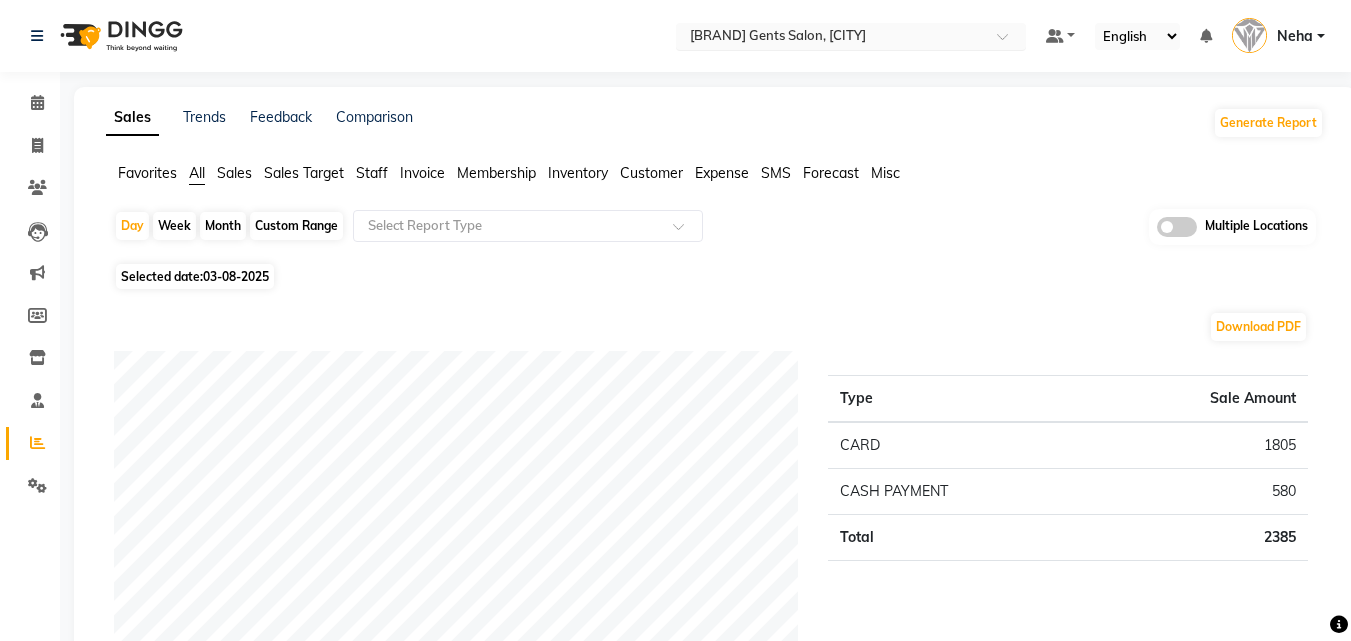 click at bounding box center (831, 38) 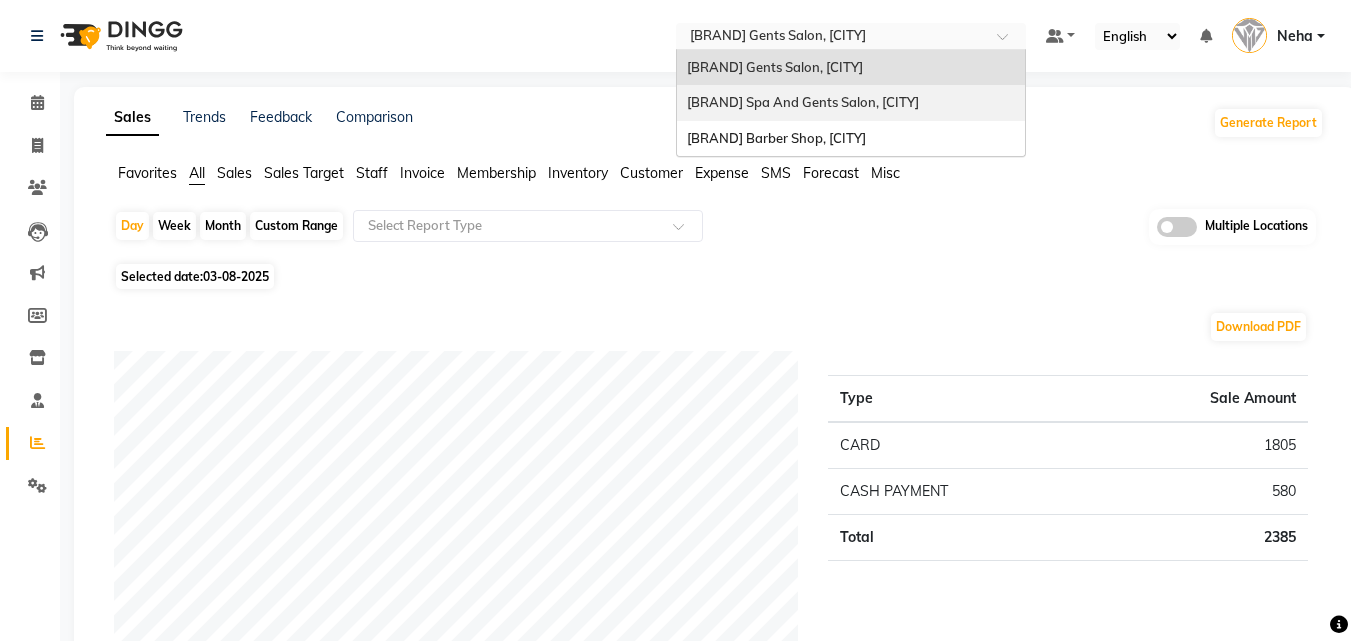click on "Razors Spa And Gents Salon, Nadd Al Hamar" at bounding box center (851, 103) 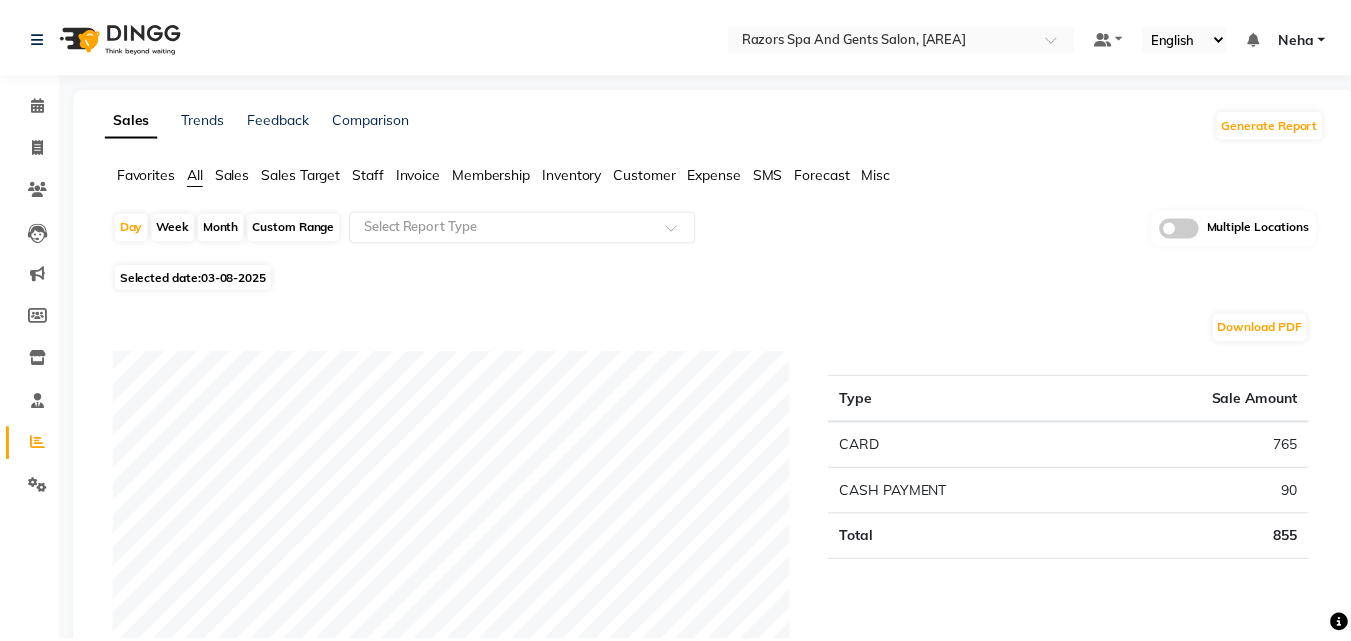scroll, scrollTop: 0, scrollLeft: 0, axis: both 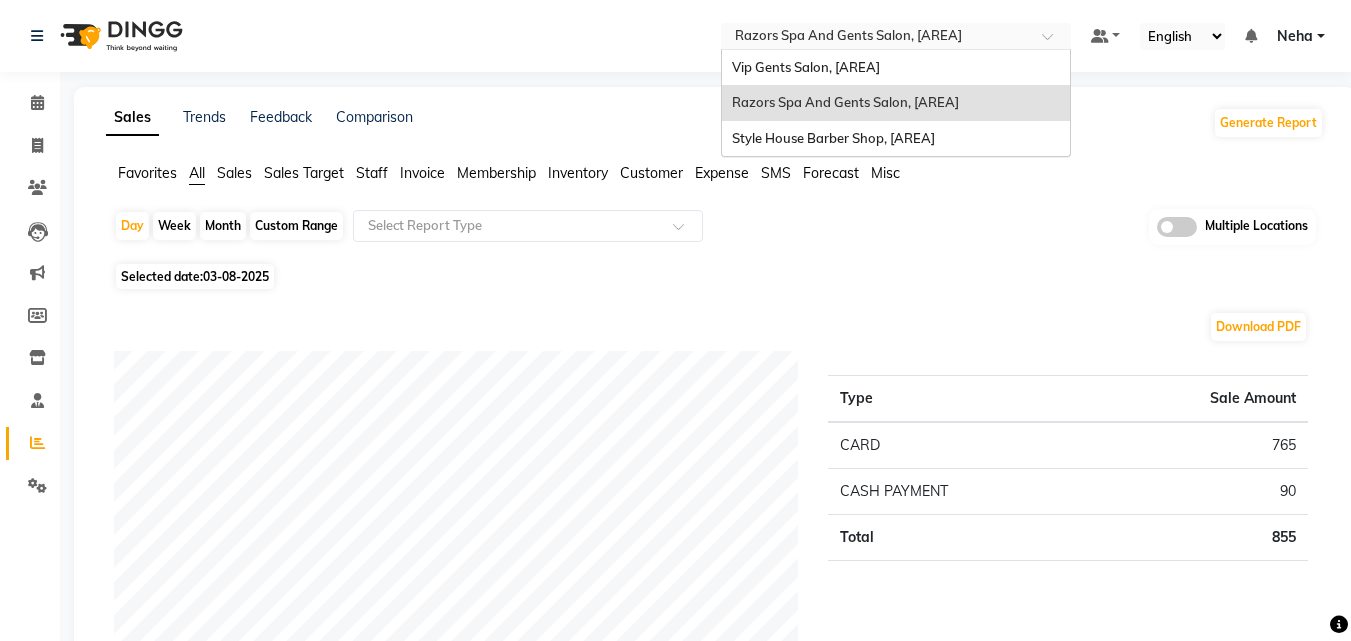 click at bounding box center (876, 38) 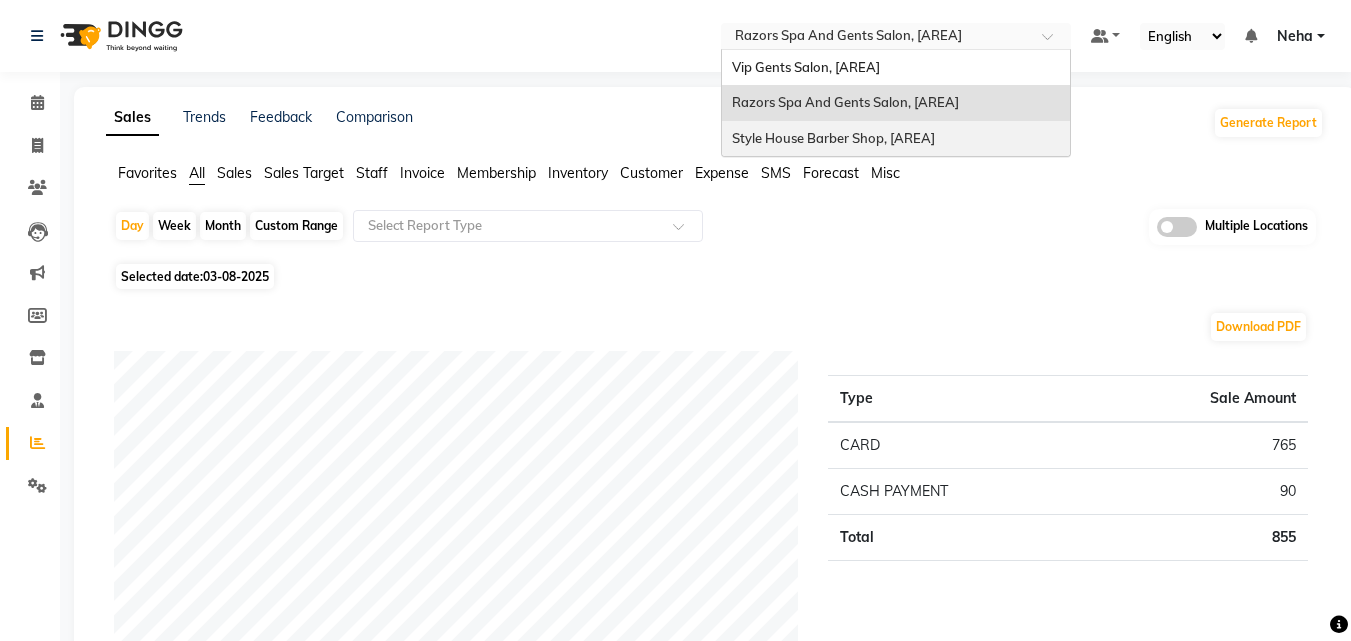 click on "Style House Barber Shop, Khalifa City" at bounding box center [833, 138] 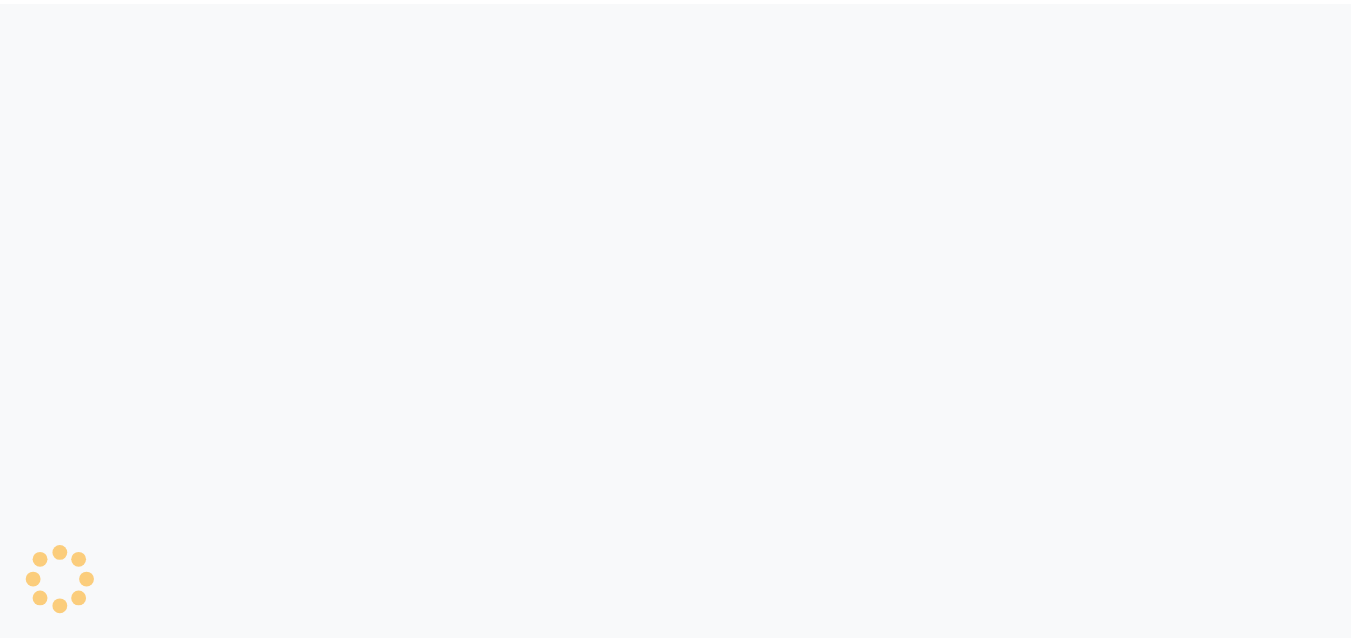 scroll, scrollTop: 0, scrollLeft: 0, axis: both 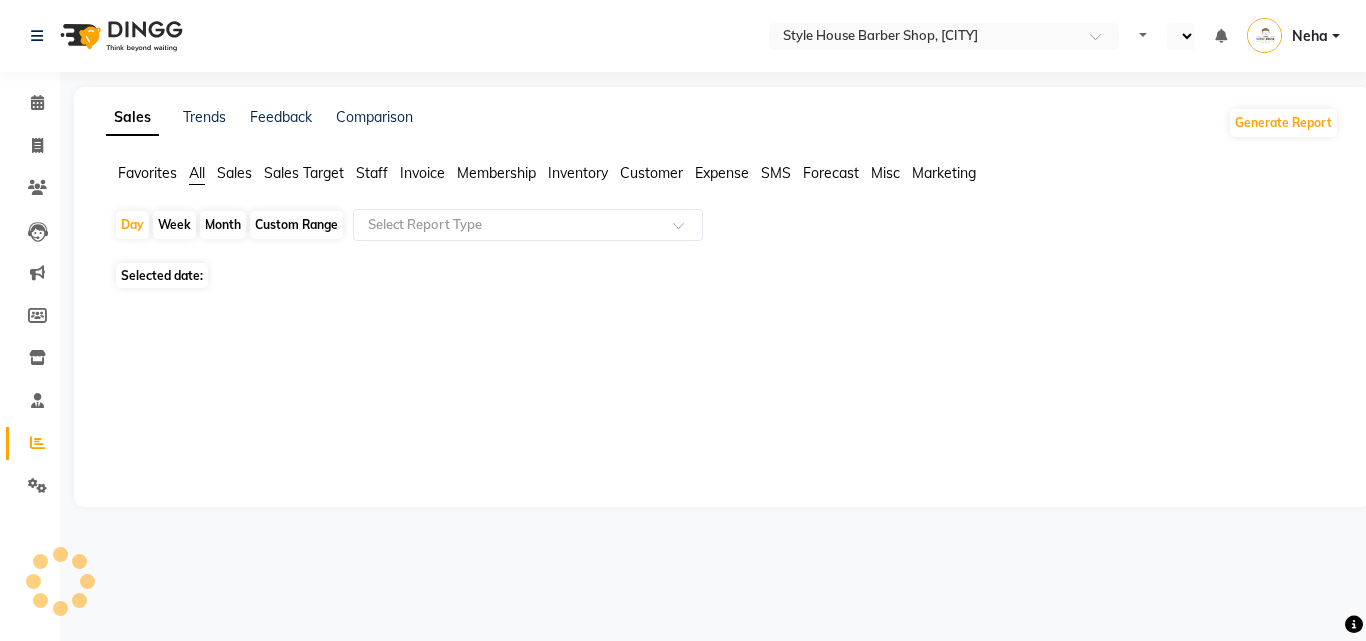 select on "en" 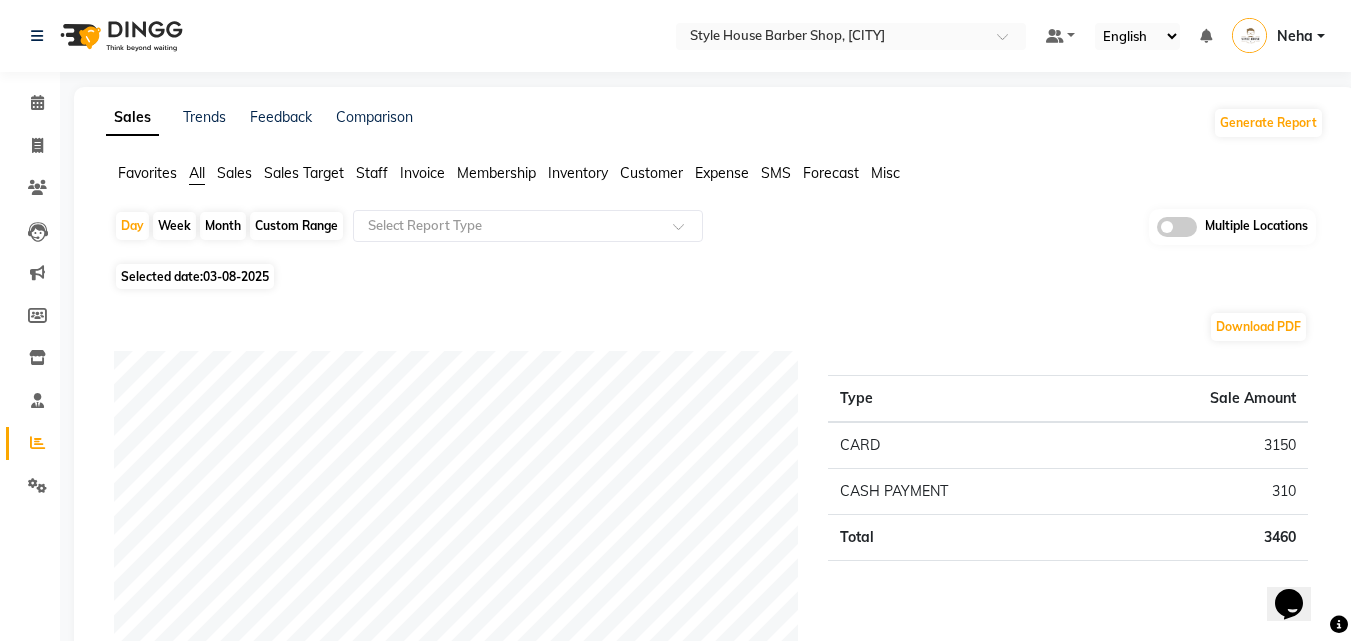 scroll, scrollTop: 0, scrollLeft: 0, axis: both 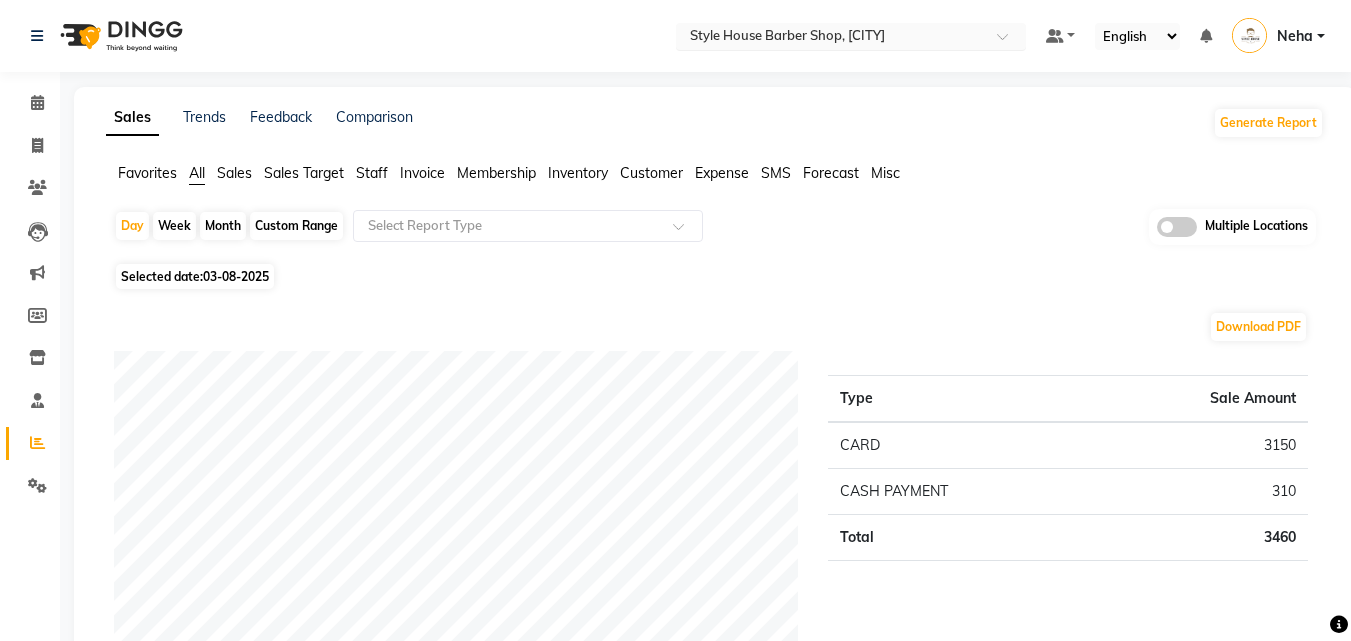 click at bounding box center [831, 38] 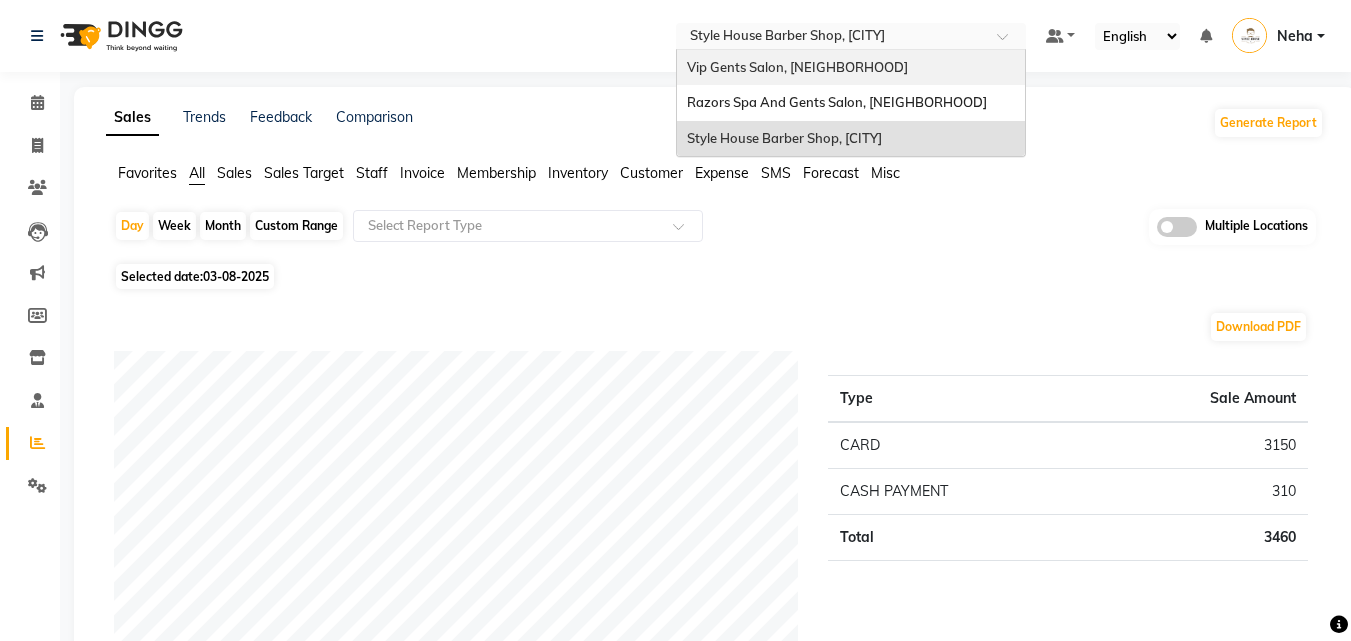 click on "Vip Gents Salon, [AREA]" at bounding box center (797, 67) 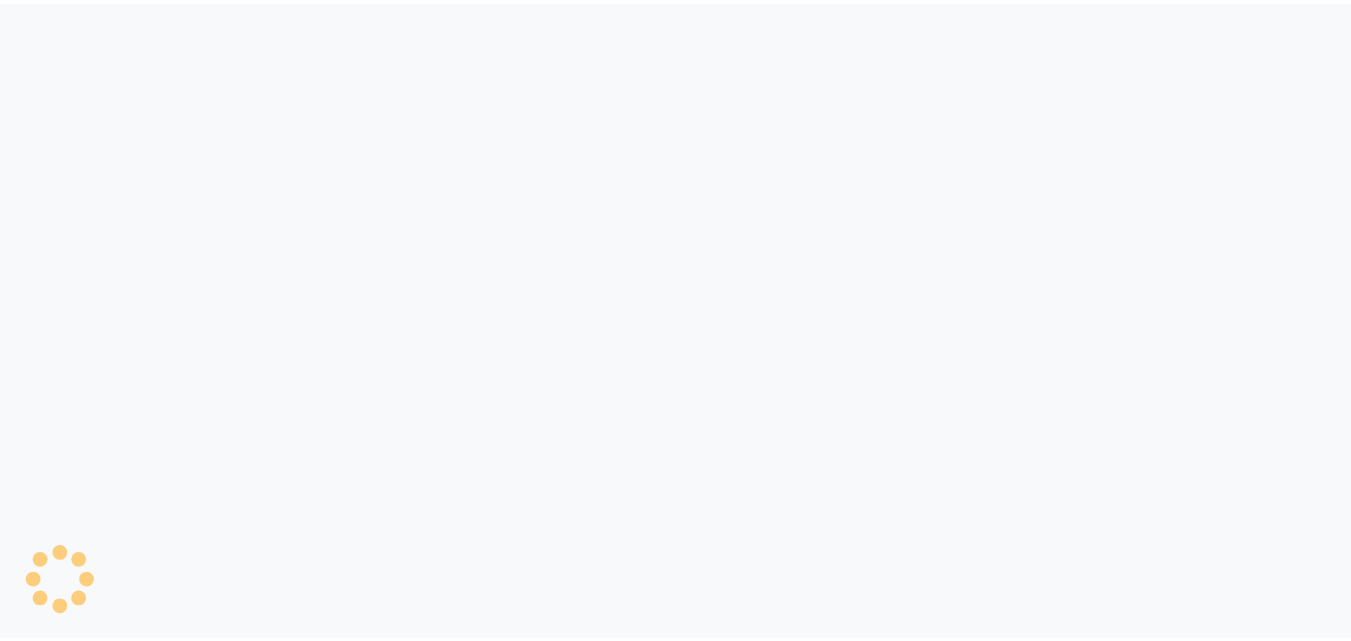 scroll, scrollTop: 0, scrollLeft: 0, axis: both 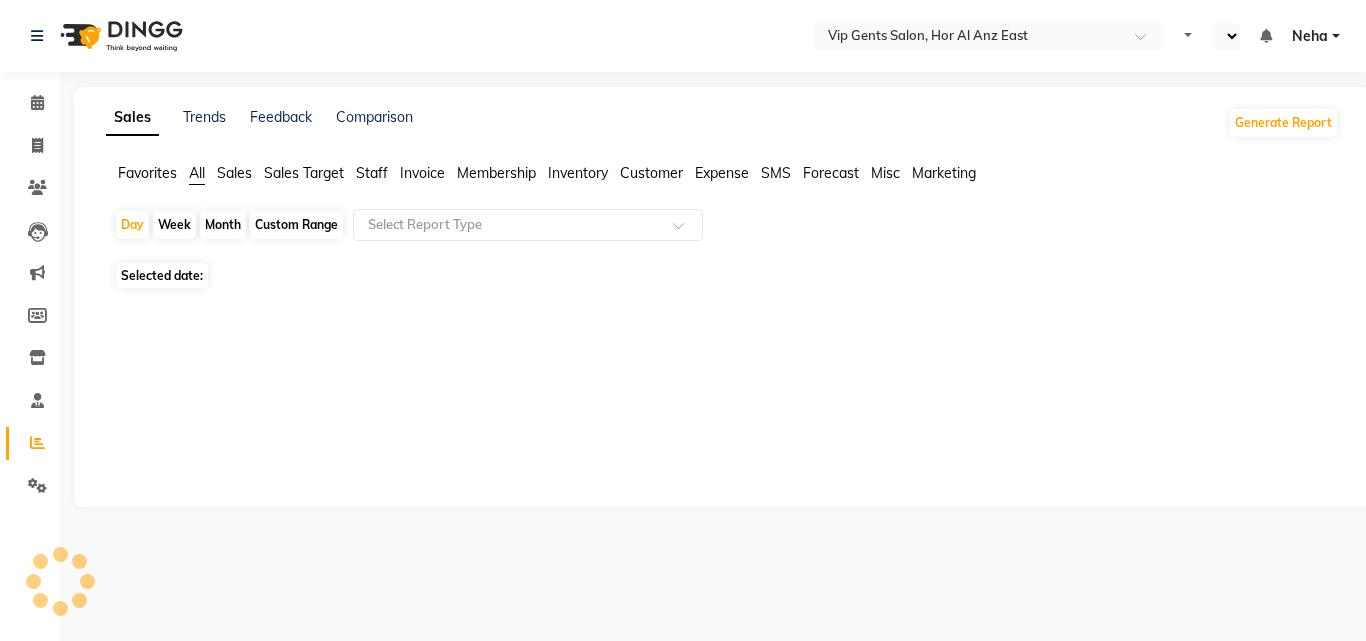 select on "en" 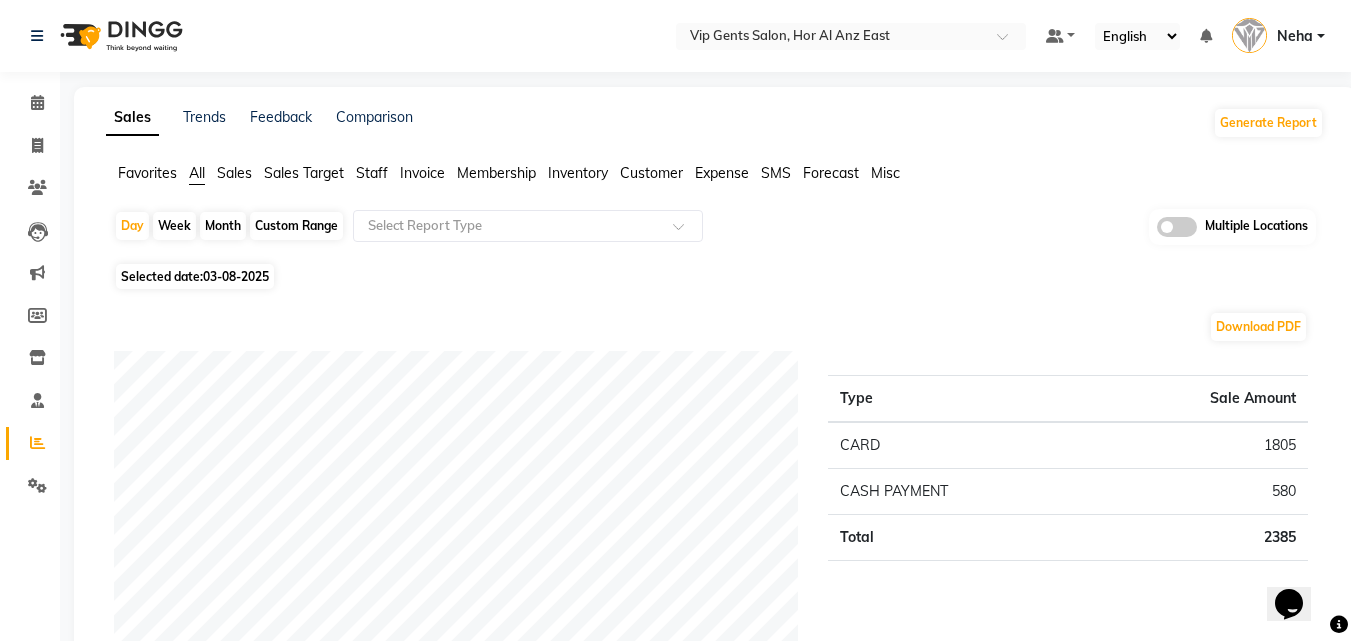 scroll, scrollTop: 0, scrollLeft: 0, axis: both 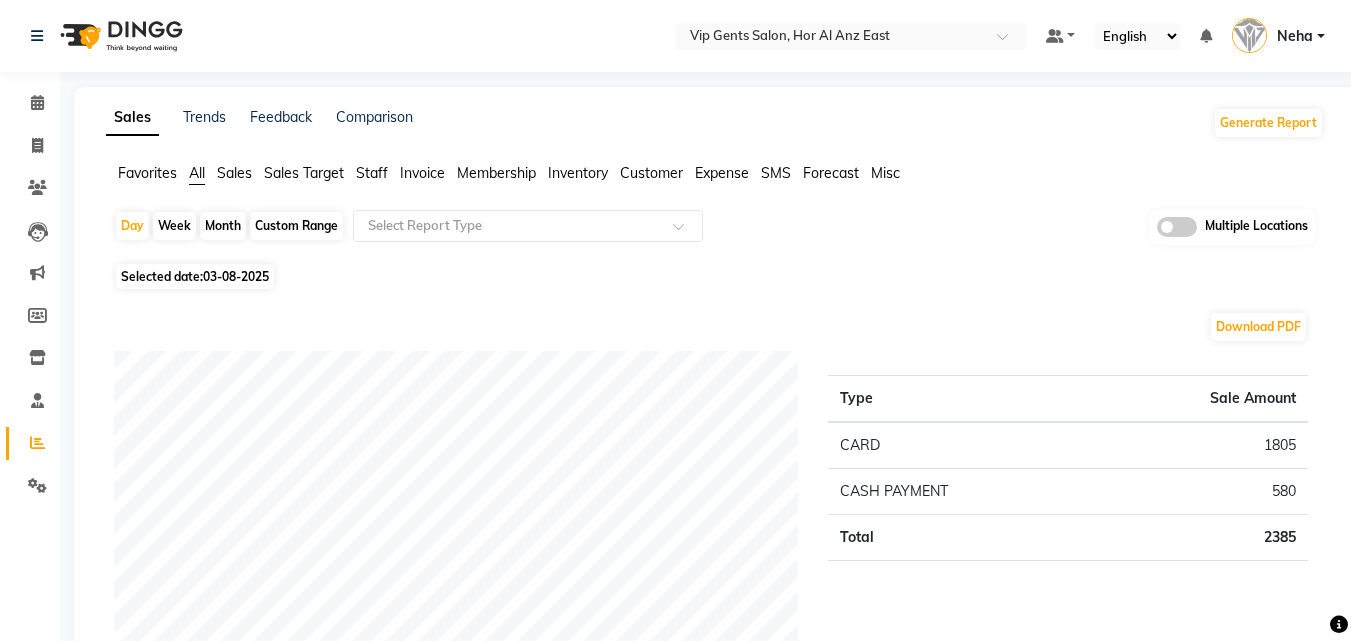 drag, startPoint x: 0, startPoint y: 0, endPoint x: 797, endPoint y: 65, distance: 799.6462 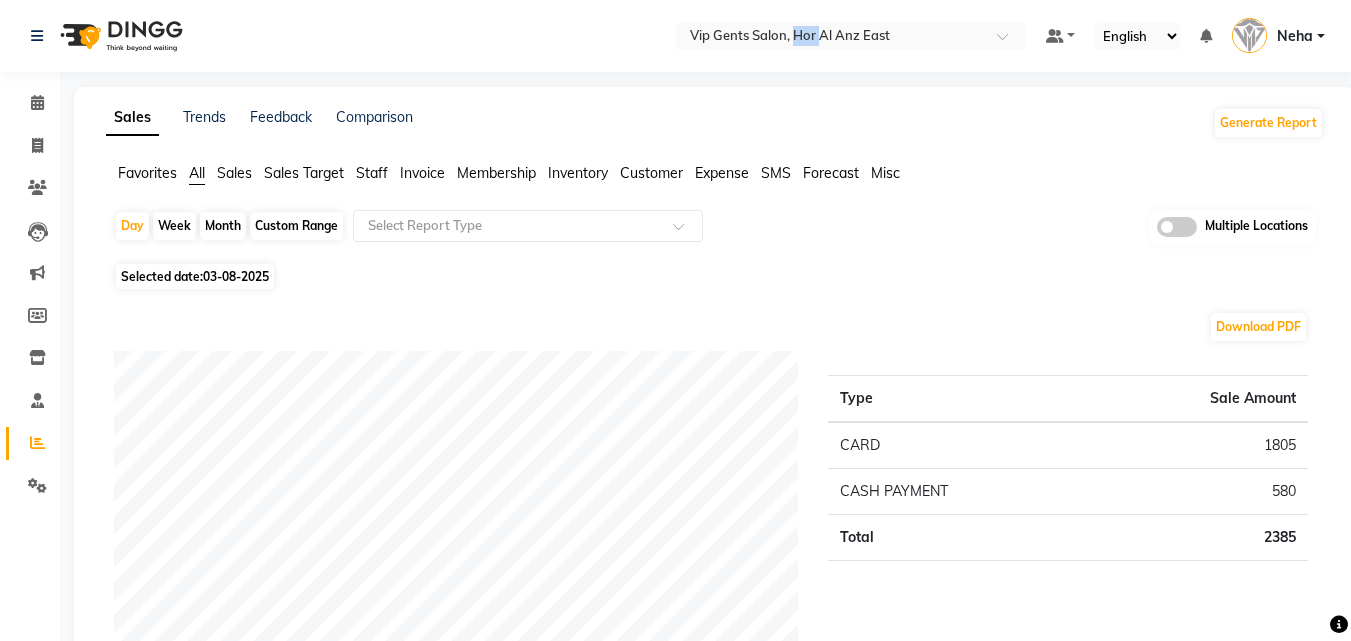 click on "Select Location × Vip Gents Salon, Hor Al Anz East Default Panel My Panel English ENGLISH Español العربية मराठी हिंदी ગુજરાતી தமிழ் 中文 Notifications nothing to show [FIRST] Manage Profile Change Password Sign out Version:3.15.11" 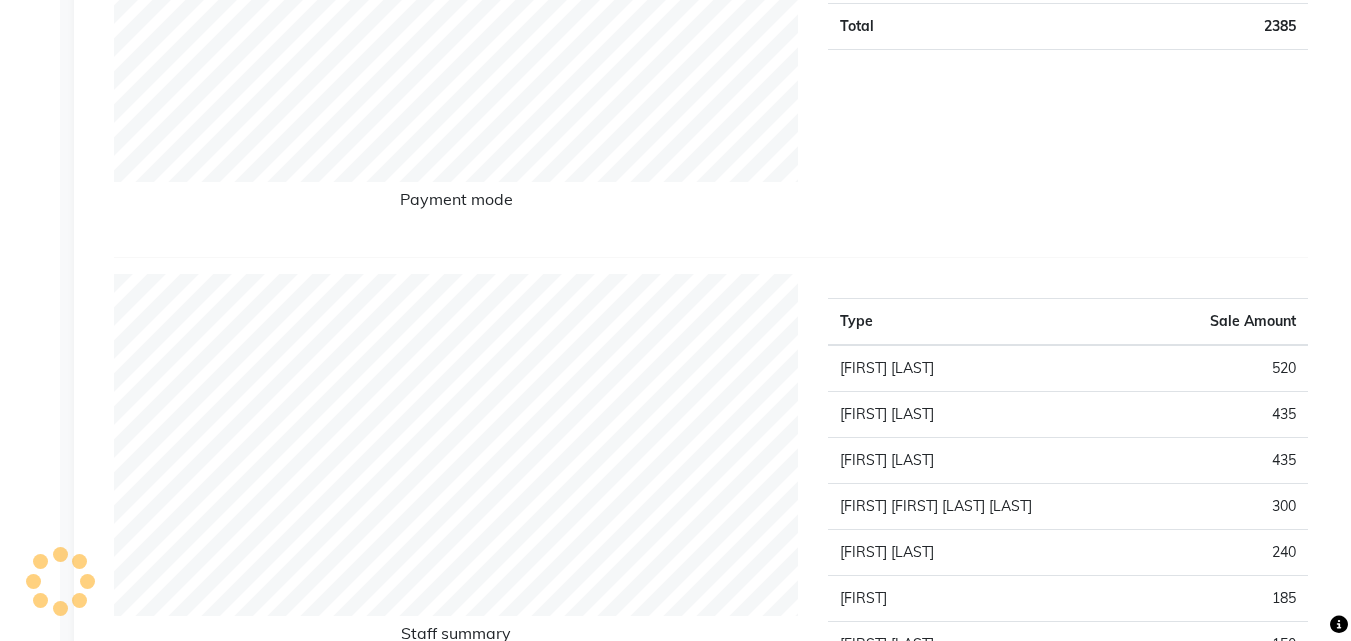 click on "Select Location × Vip Gents Salon, Hor Al Anz East Default Panel My Panel English ENGLISH Español العربية मराठी हिंदी ગુજરાતી தமிழ் 中文 Notifications nothing to show [FIRST] Manage Profile Change Password Sign out Version:3.15.11 ☀ VIP gents salon, Hor Al Anz East ☀ Razors spa and gents salon, Nadd Al Hamar ☀ Style house Barber shop, [CITY] Calendar Invoice Clients Leads Marketing Members Inventory Staff Reports Settings Completed InProgress Upcoming Dropped Tentative Check-In Confirm Bookings Generate Report Segments Page Builder Sales Trends Feedback Comparison Generate Report Favorites All Sales Sales Target Staff Invoice Membership Inventory Customer Expense SMS Forecast Misc Day Week Month Custom Range Select Report Type Multiple Locations Selected date: 03-08-2025 Download PDF Payment mode Type Sale Amount CARD 1805 CASH PAYMENT 580 Total 2385 Staff summary Type Sale Amount [FIRST] [LAST] 520 [FIRST] [LAST] 0" 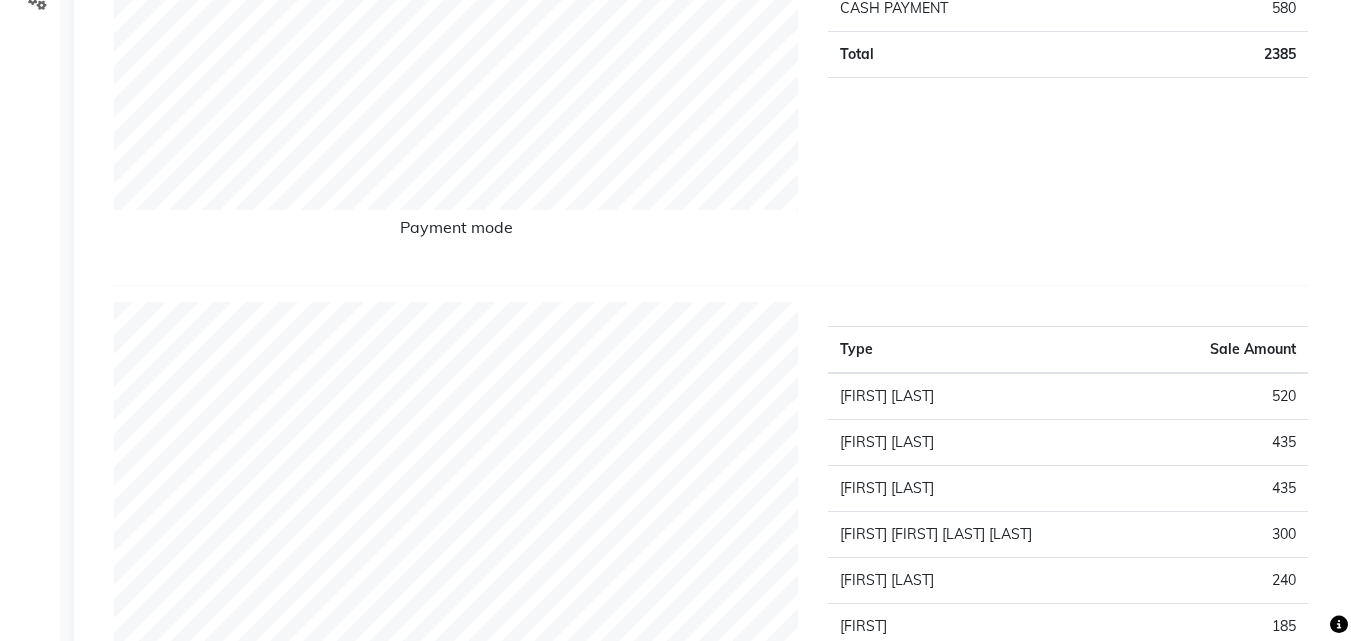 scroll, scrollTop: 440, scrollLeft: 0, axis: vertical 